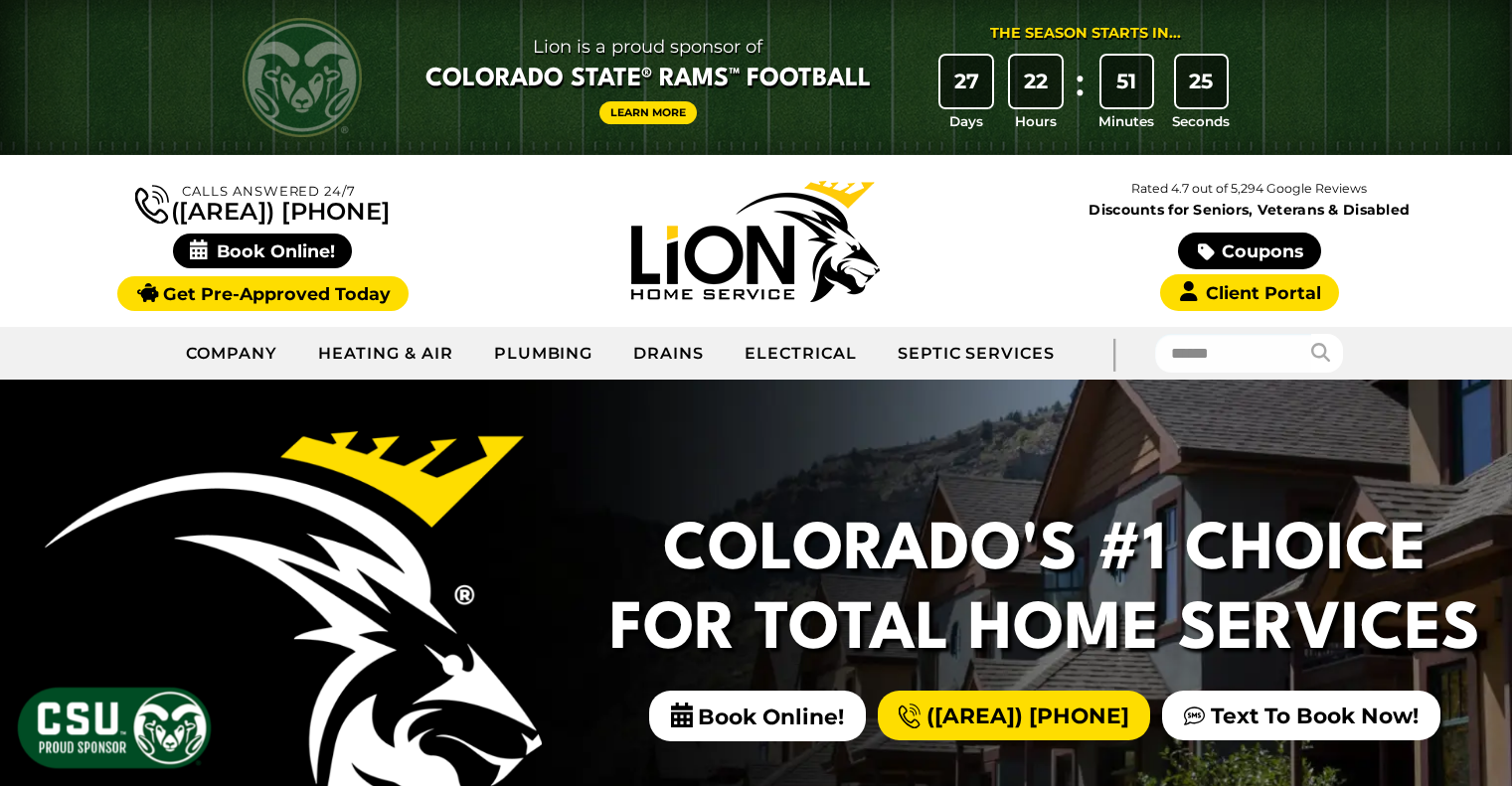 scroll, scrollTop: 0, scrollLeft: 0, axis: both 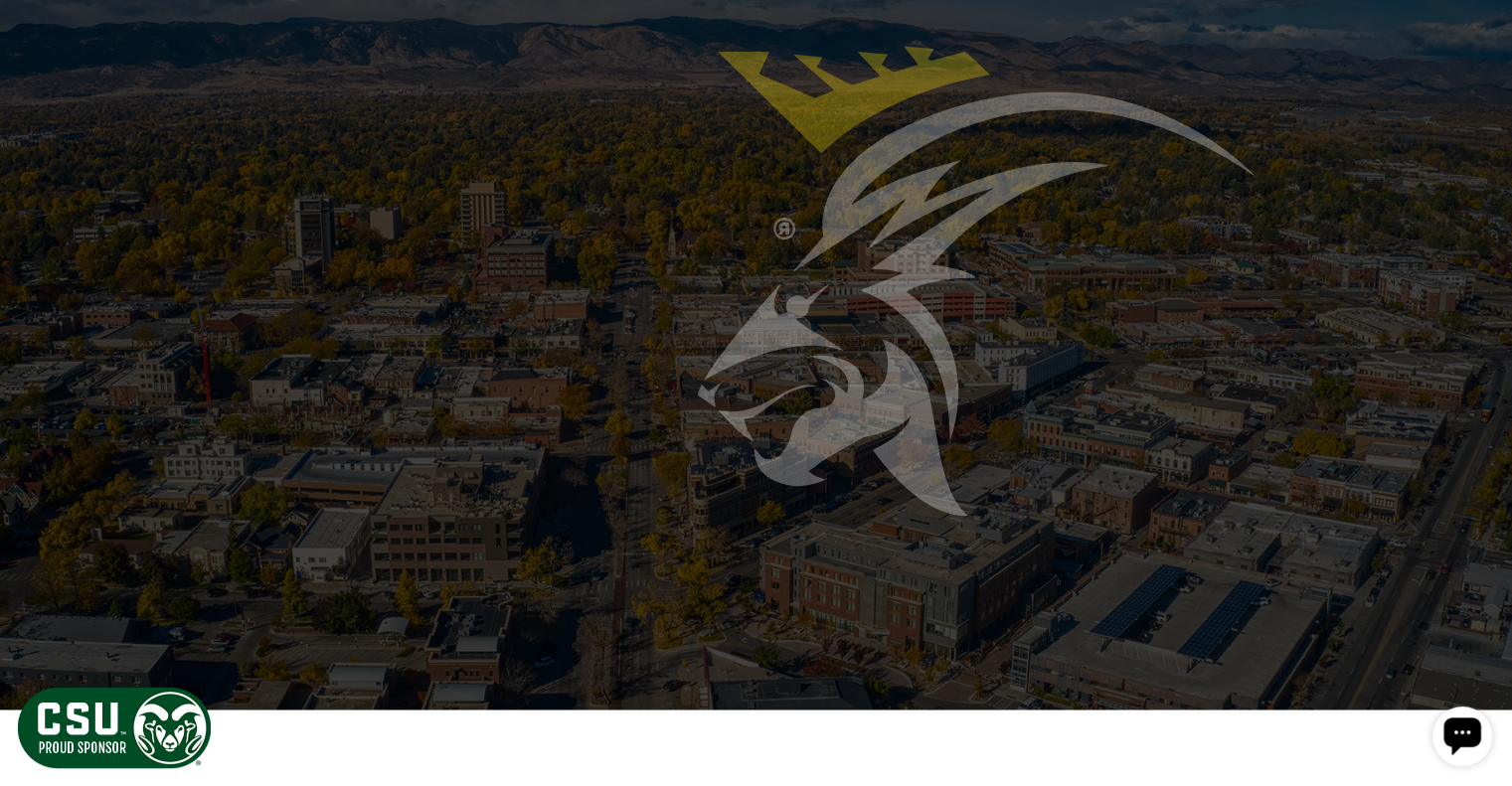 click on "Read More" at bounding box center (354, 437) 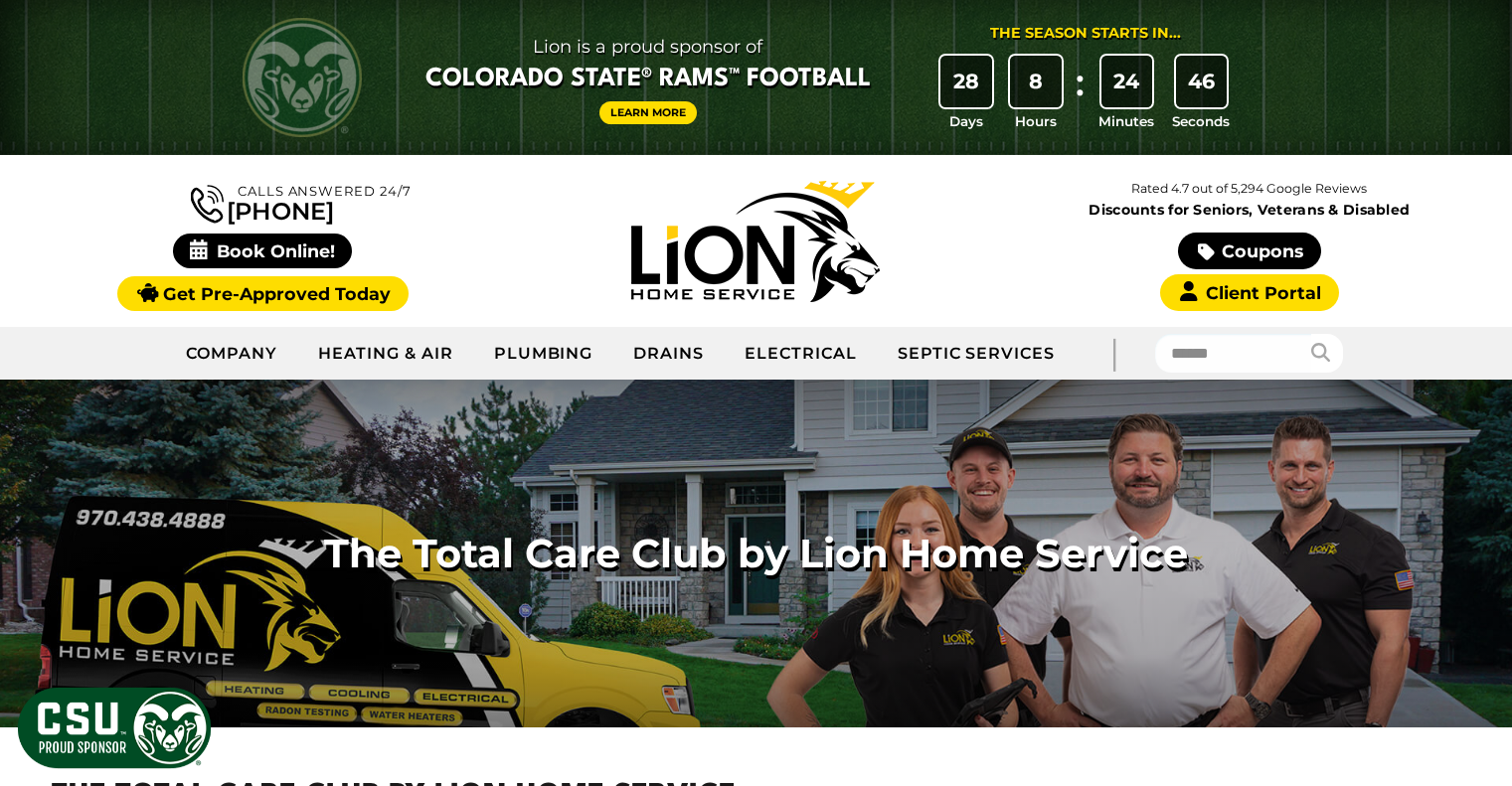 scroll, scrollTop: 691, scrollLeft: 0, axis: vertical 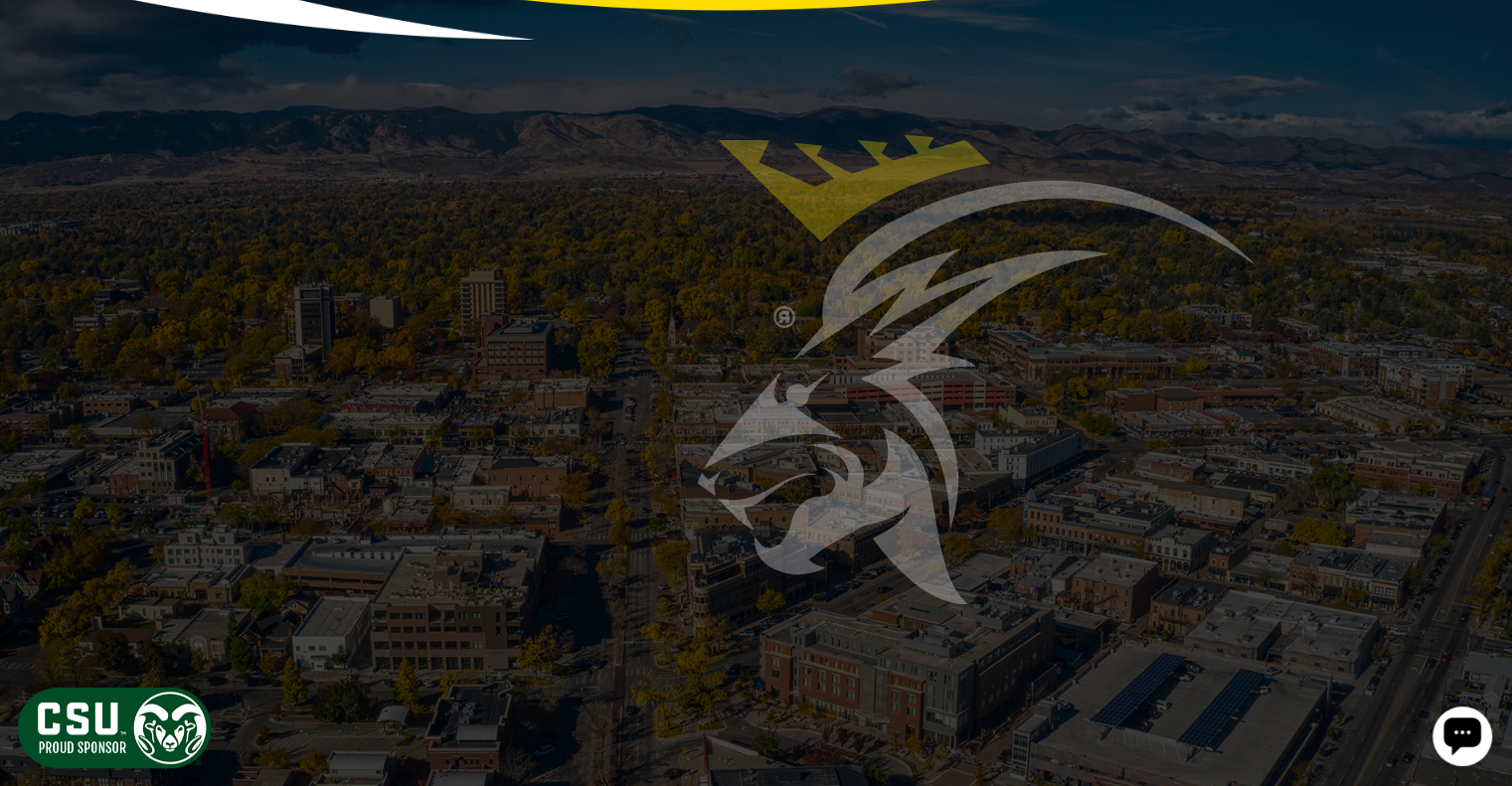 click on "Our New & Improved Total Care Club Membership: How to Save Big" at bounding box center (1201, 382) 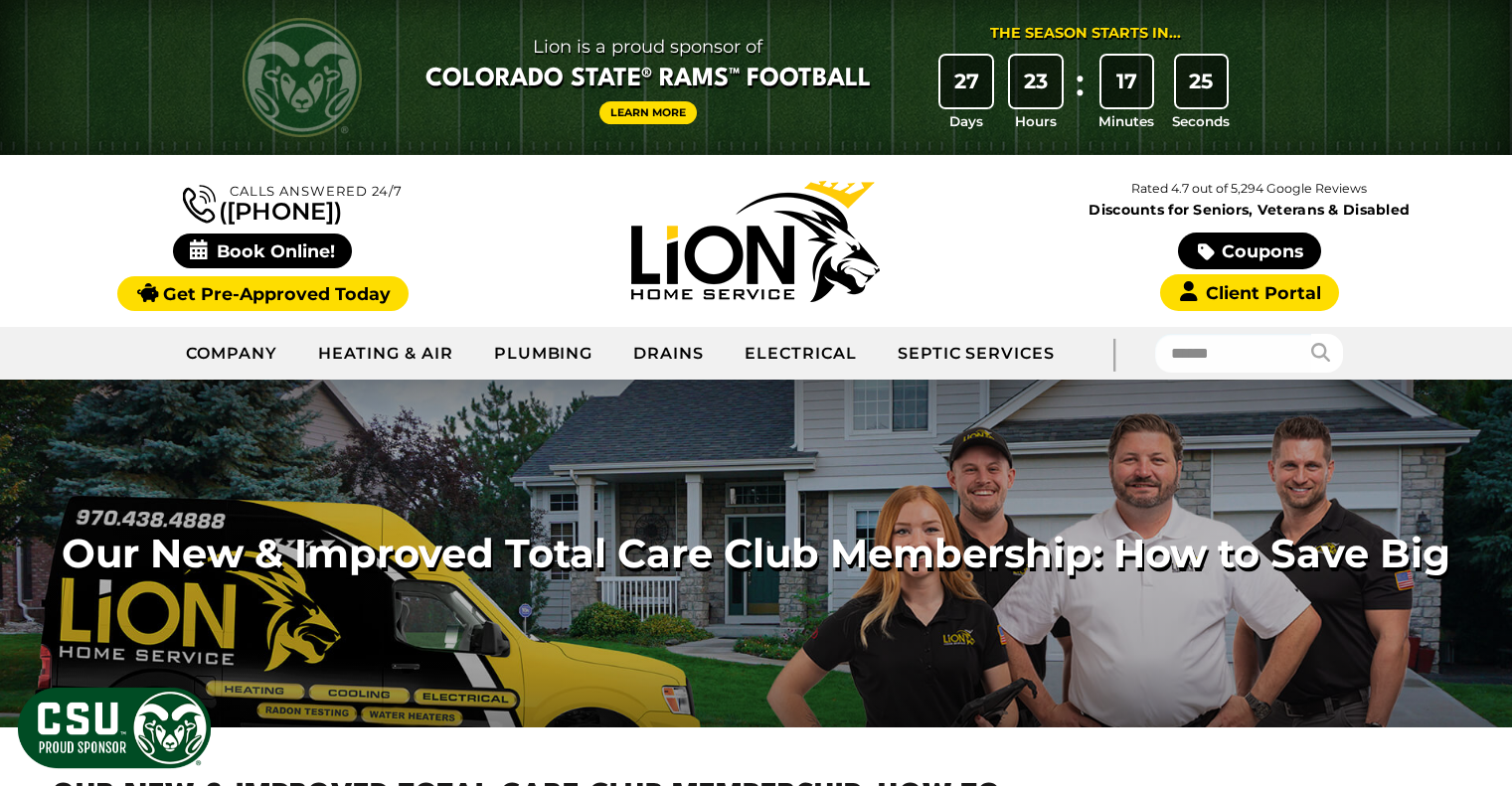 scroll, scrollTop: 0, scrollLeft: 0, axis: both 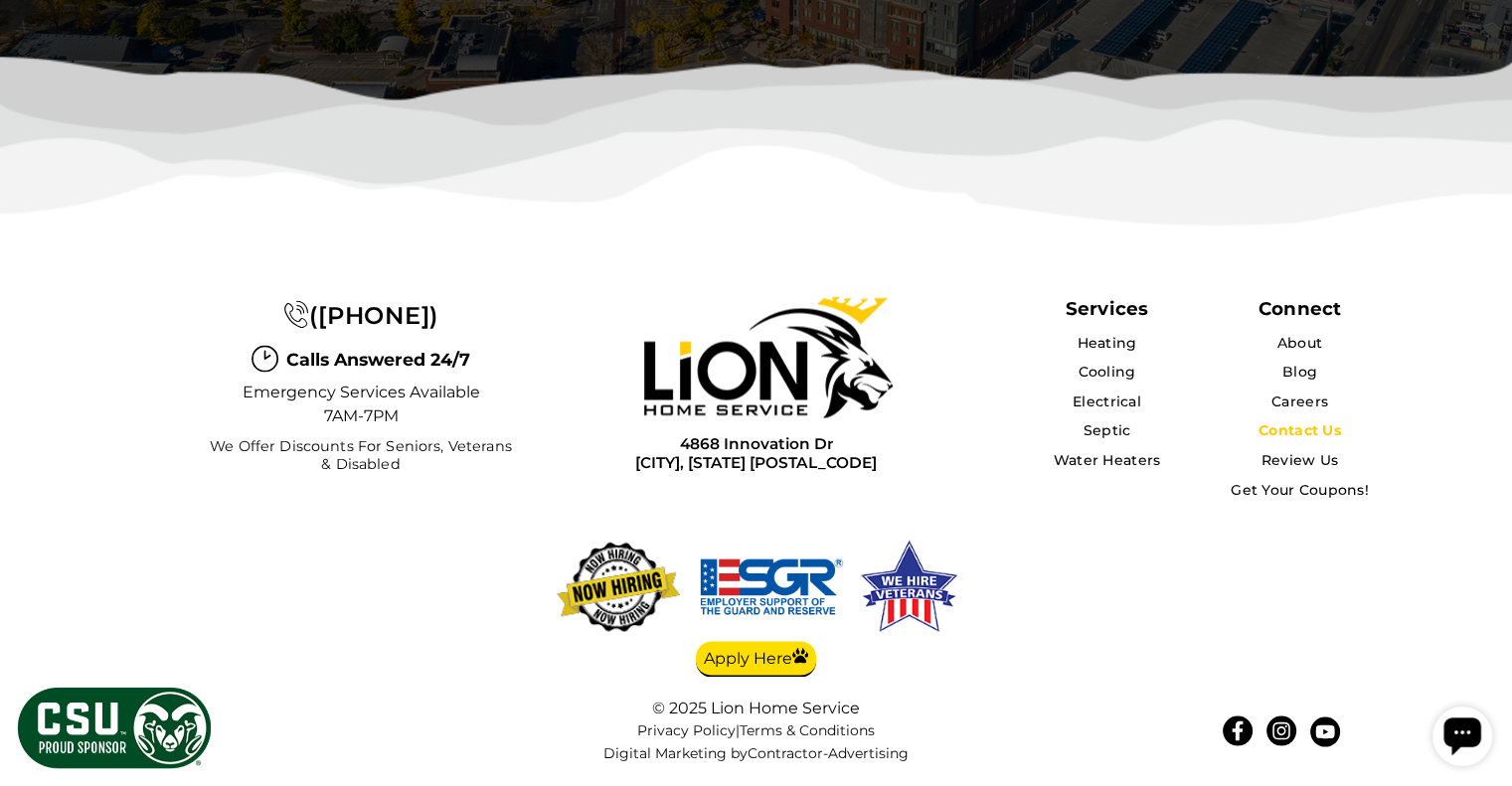 click on "Contact Us" at bounding box center (1299, 430) 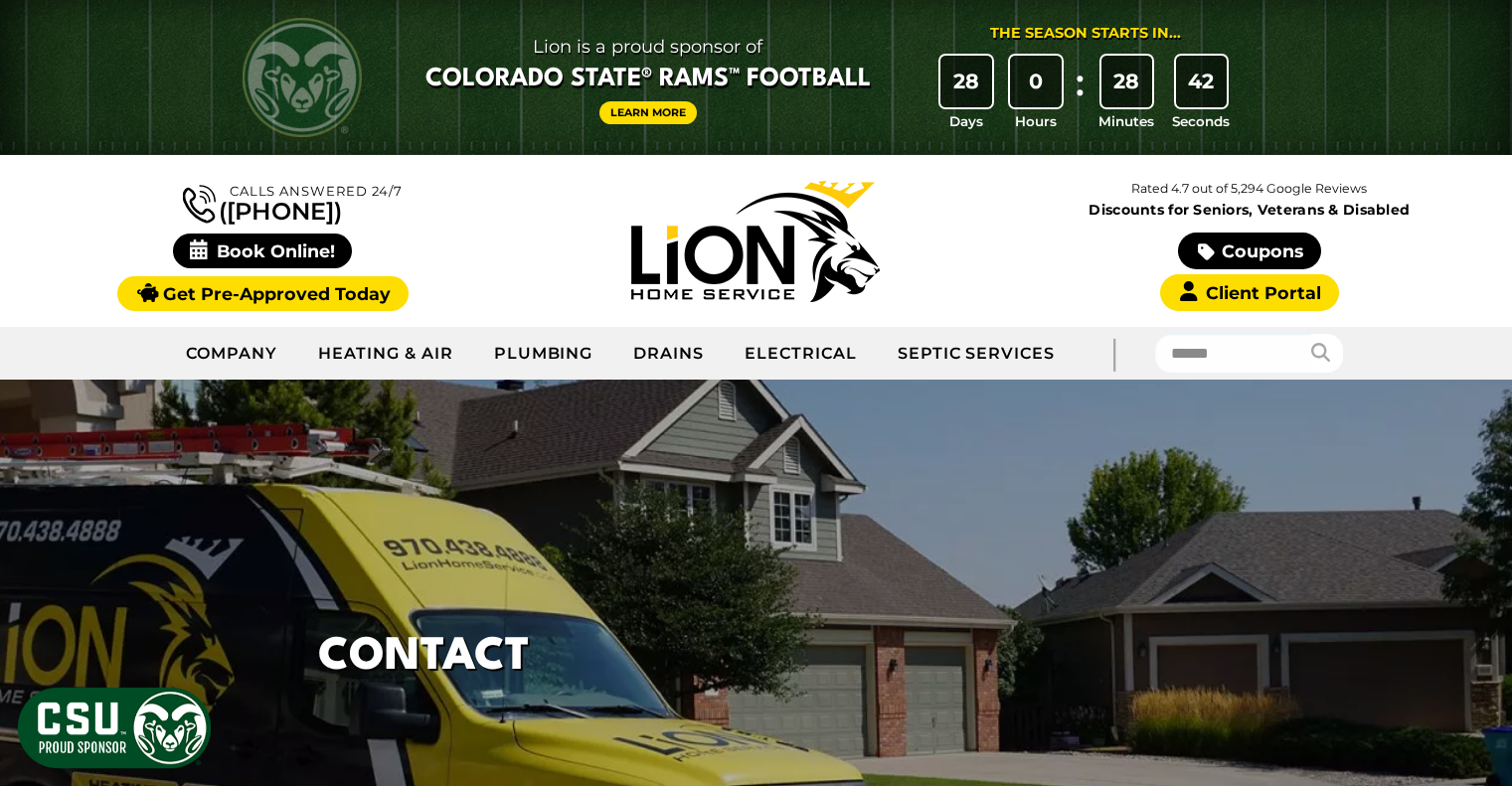 scroll, scrollTop: 0, scrollLeft: 0, axis: both 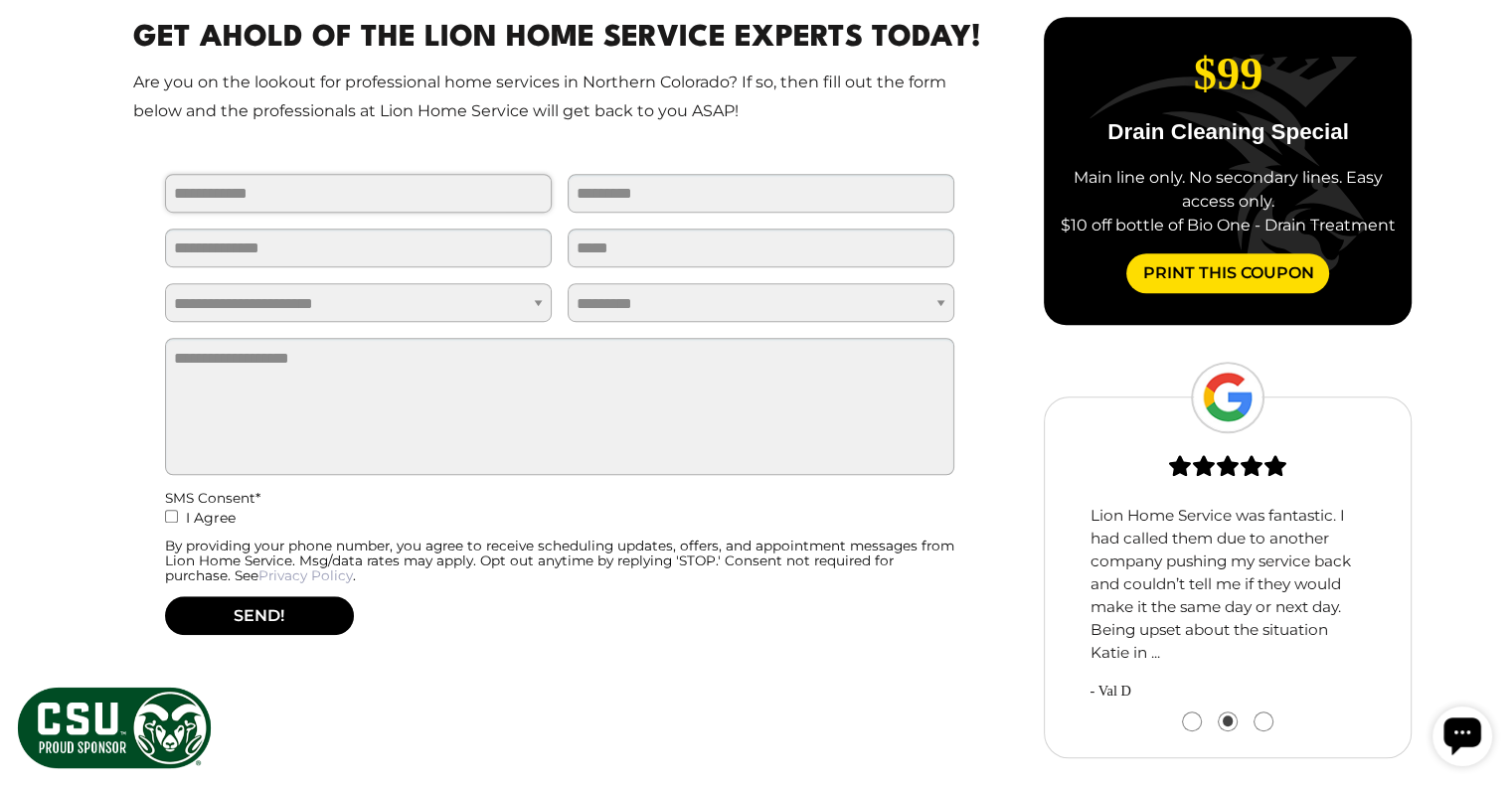 click on "[FIRST]" at bounding box center (358, 193) 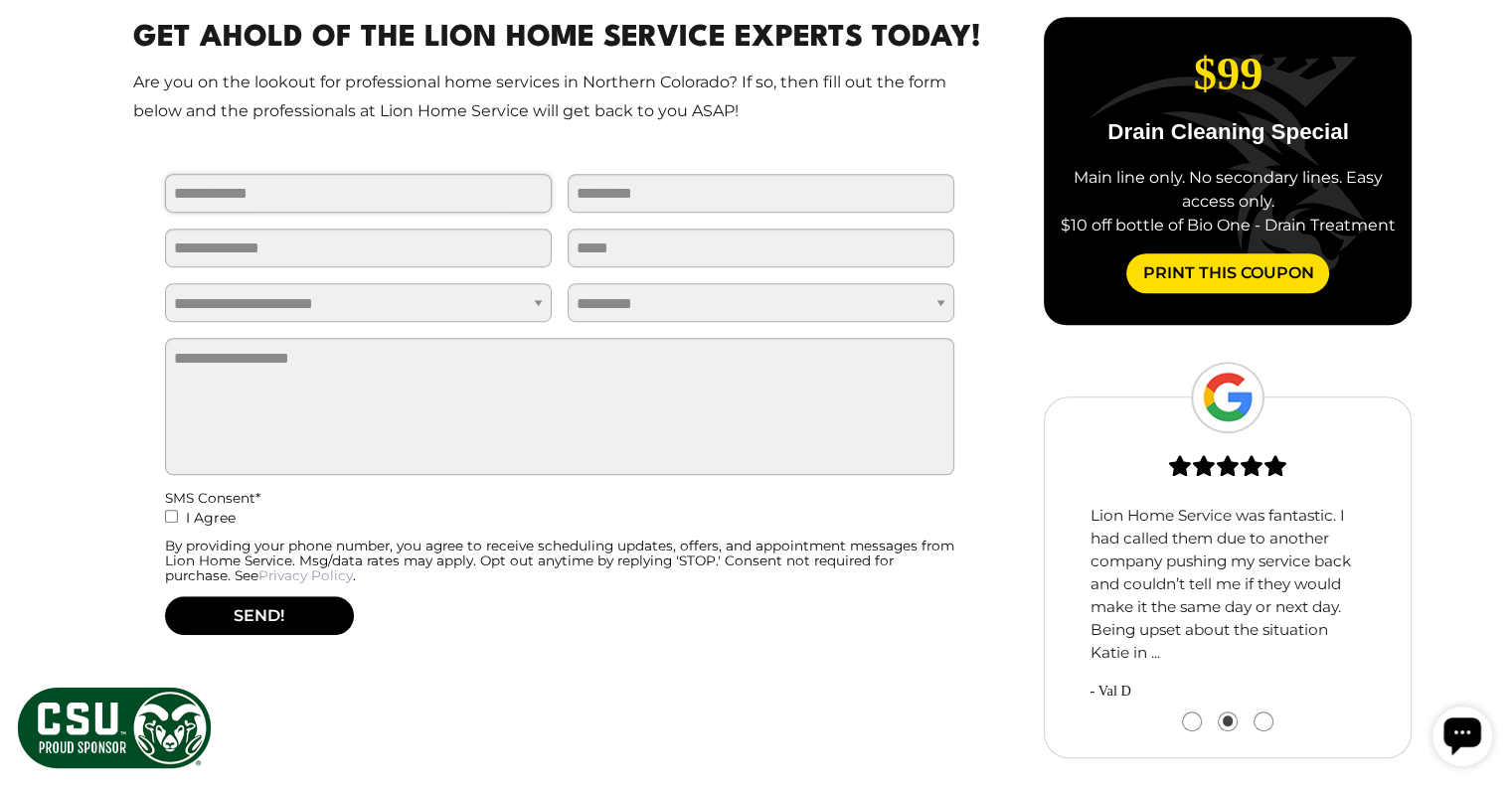 type on "*****" 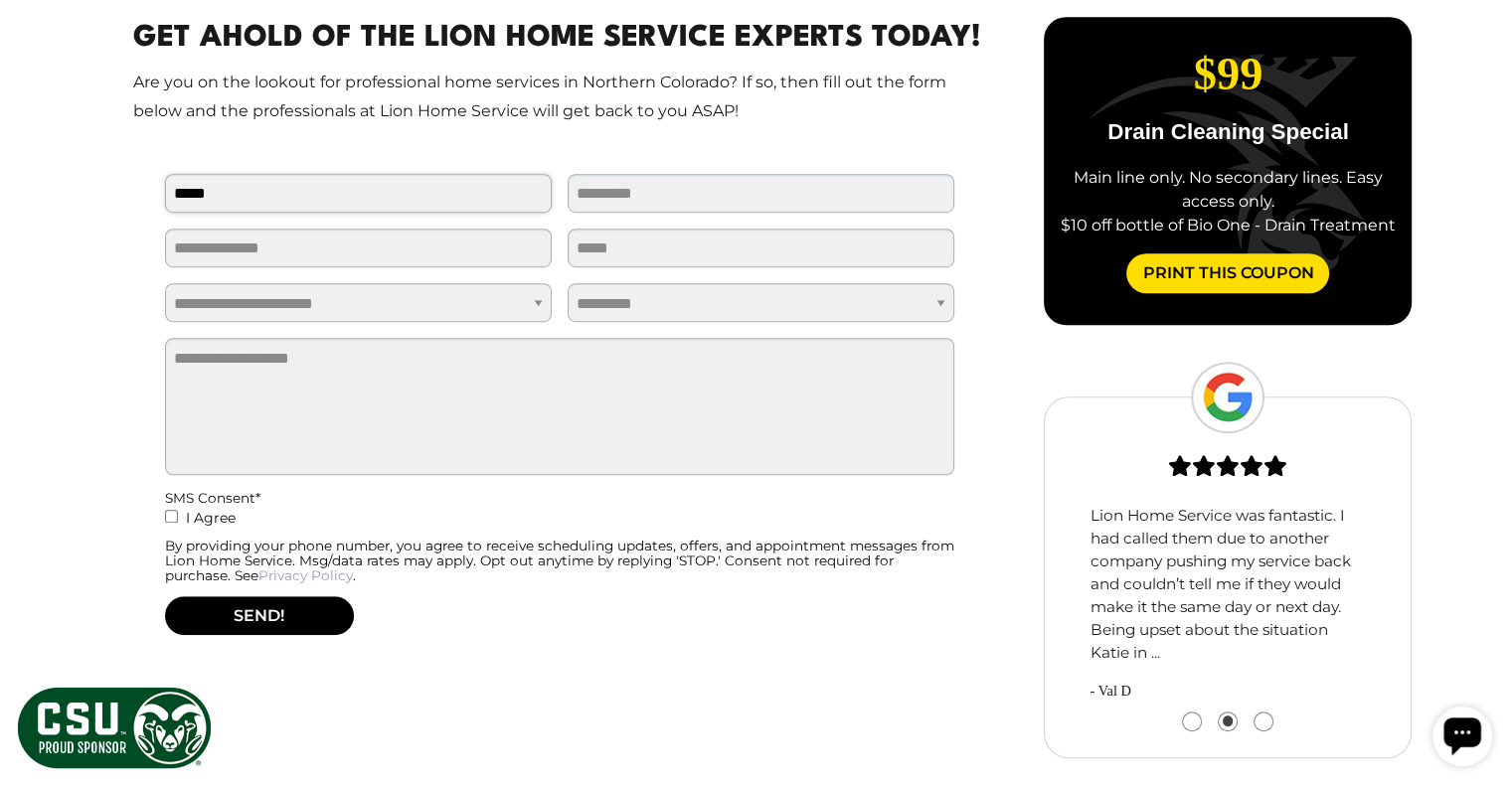type on "*******" 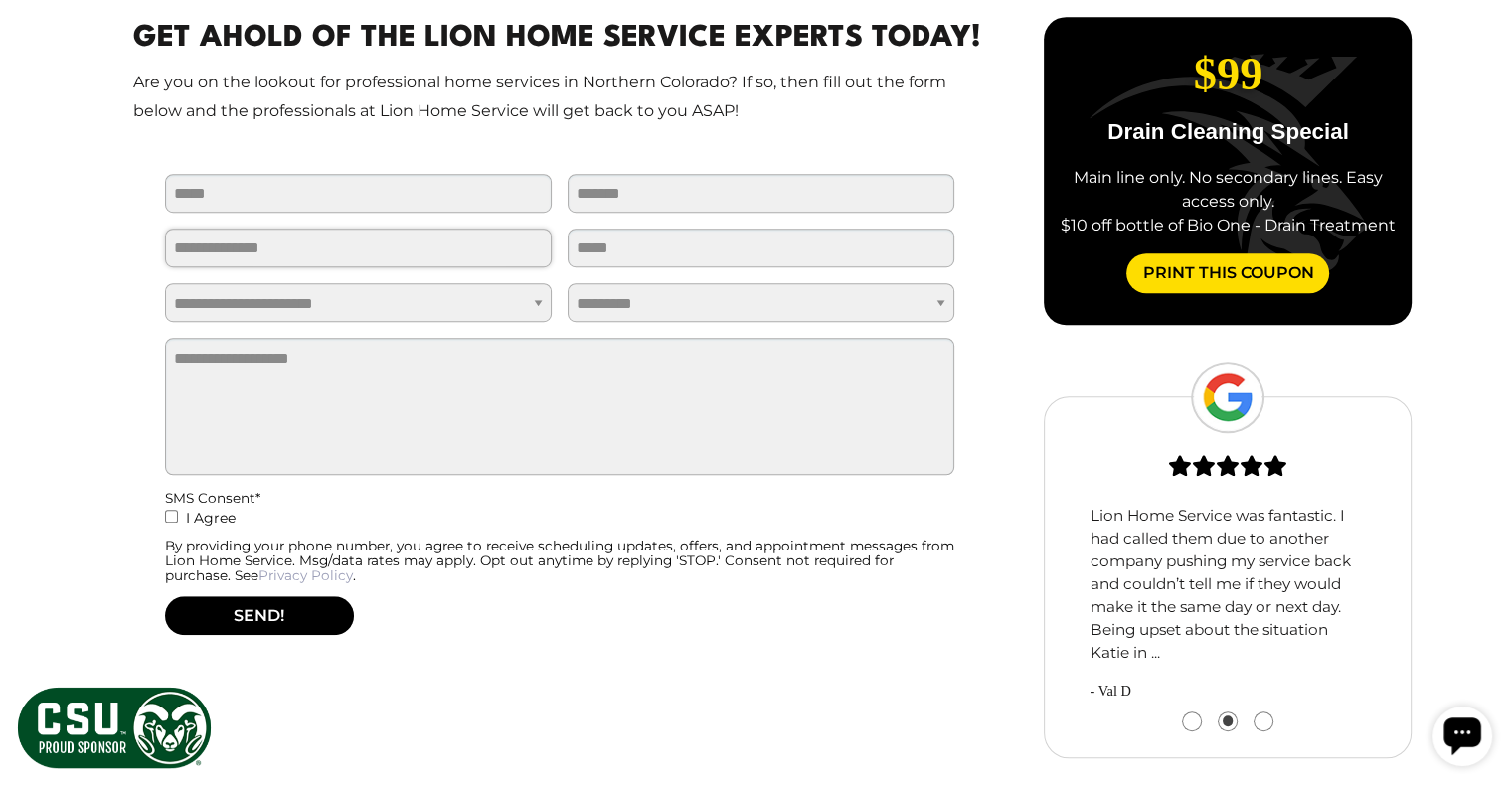 type on "**********" 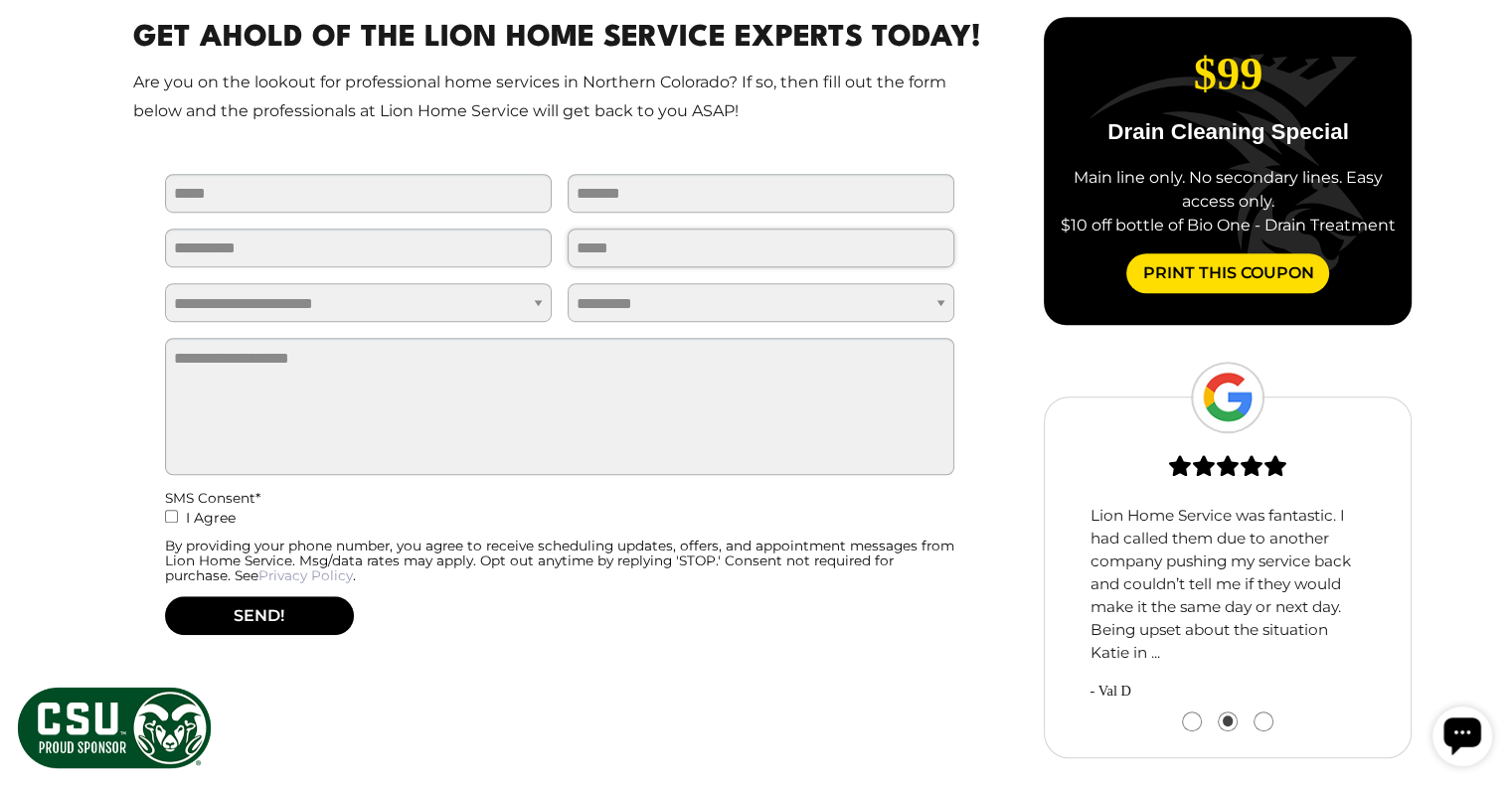 type on "**********" 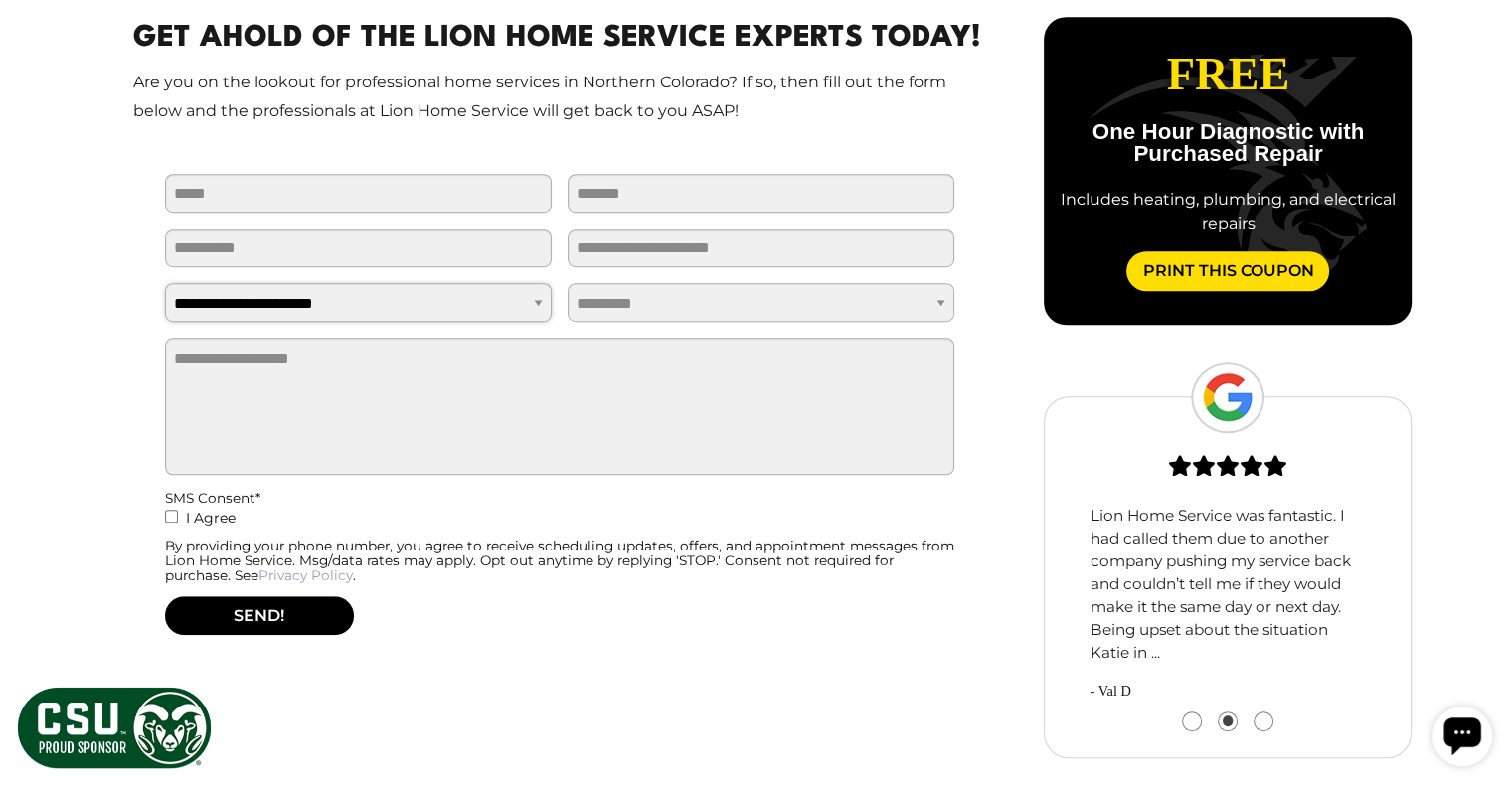 click on "**********" at bounding box center [358, 302] 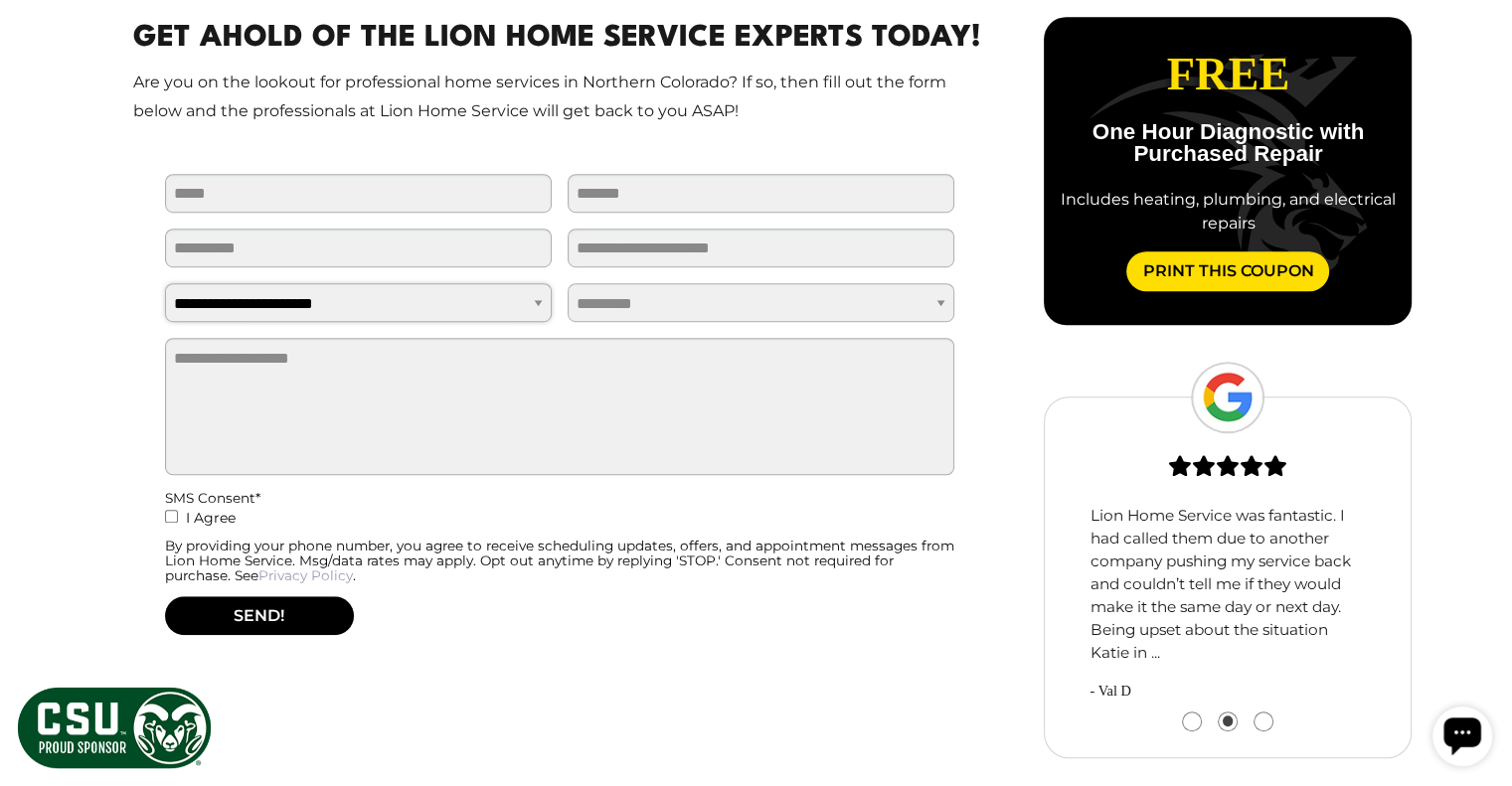 select on "**" 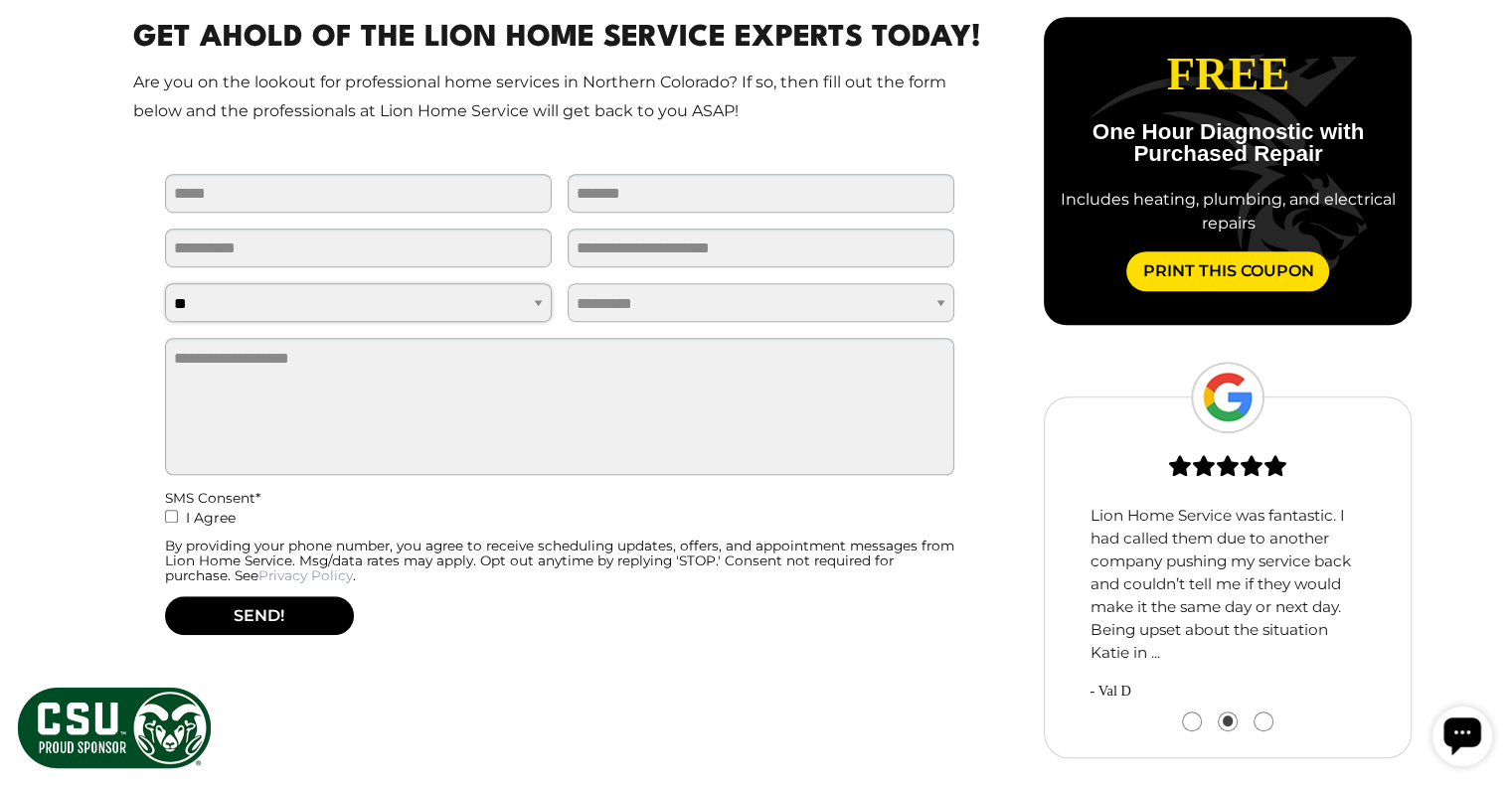 click on "**********" at bounding box center (358, 302) 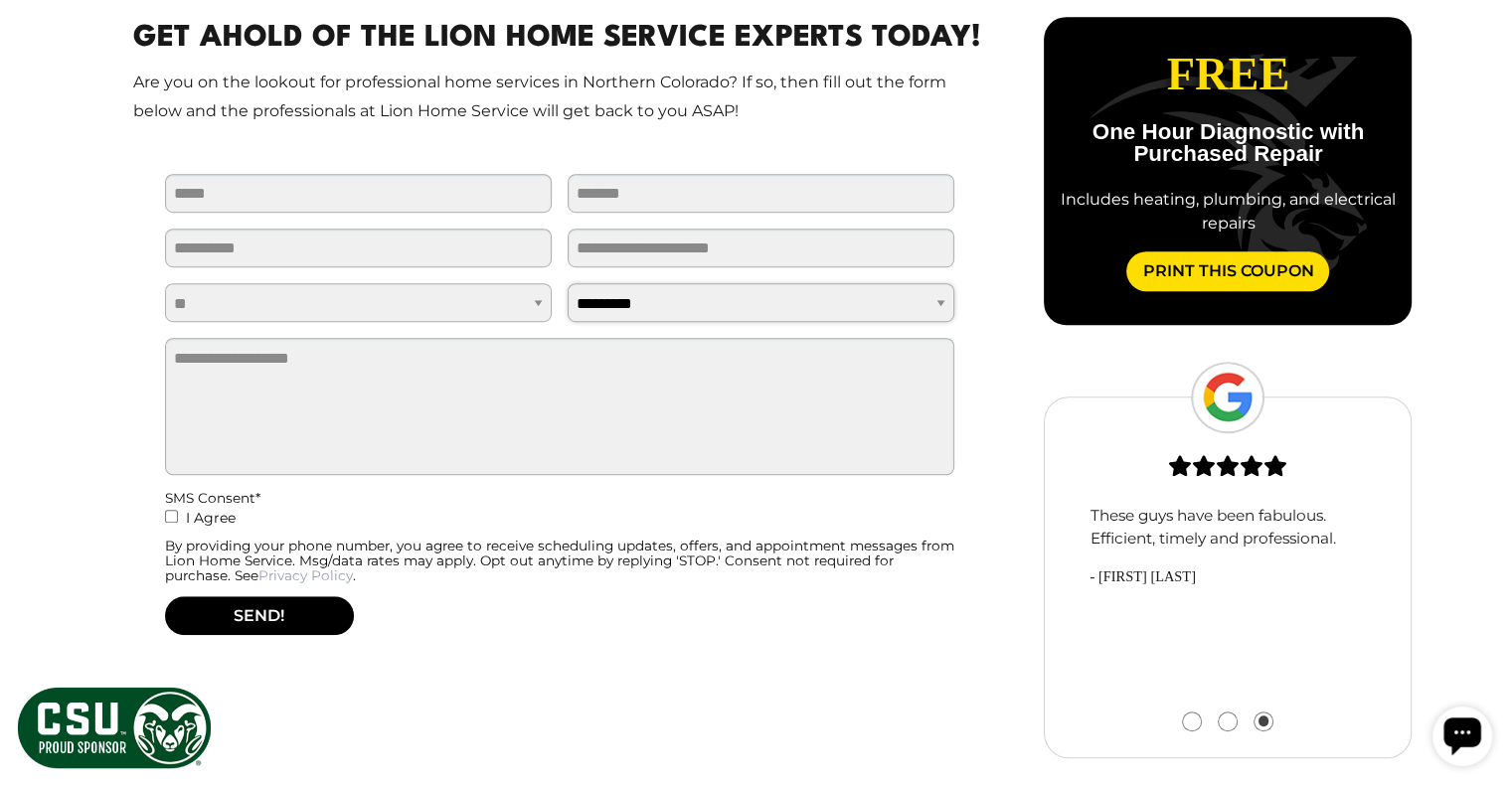 click on "**********" at bounding box center (760, 302) 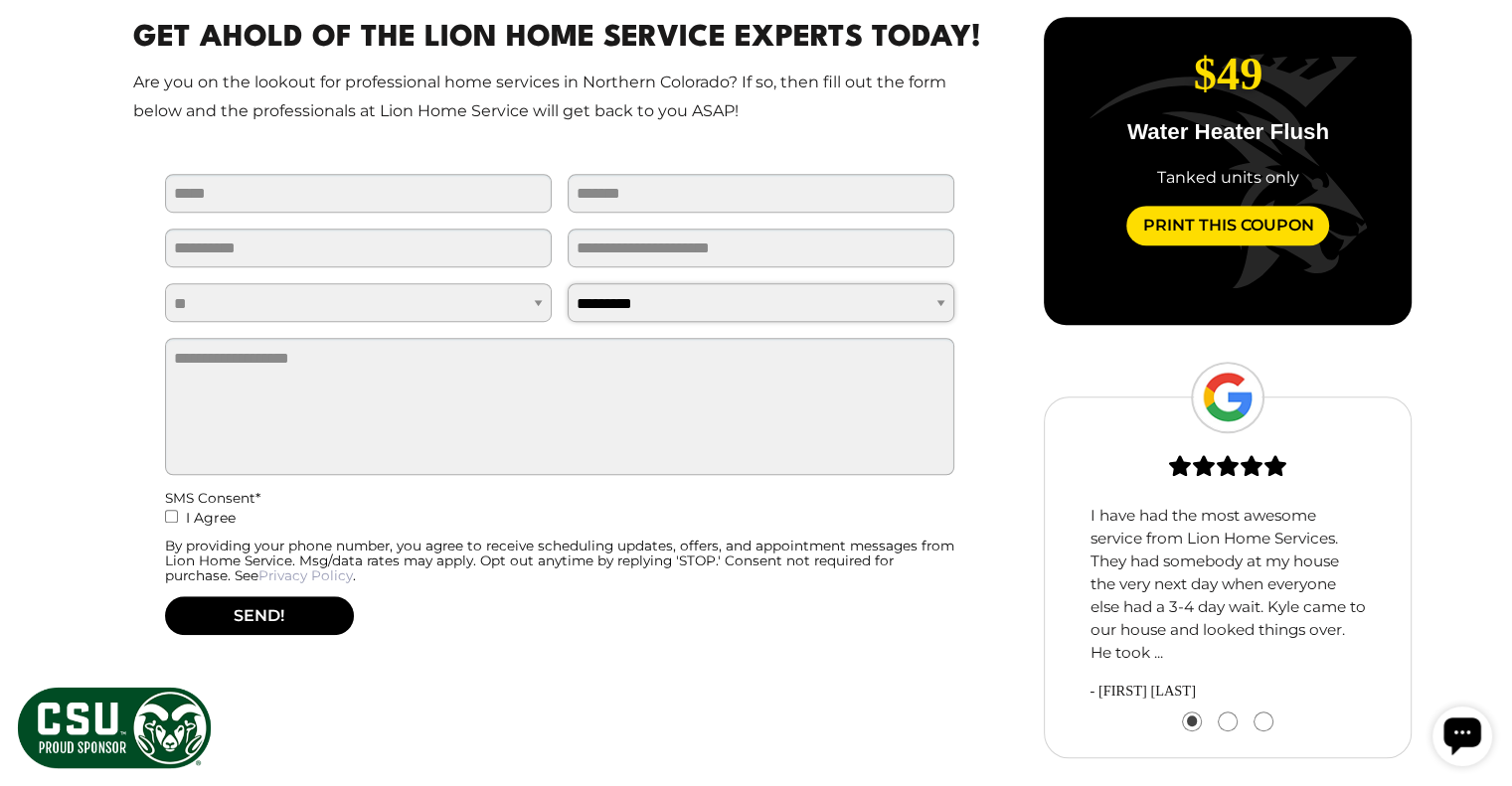 select on "*******" 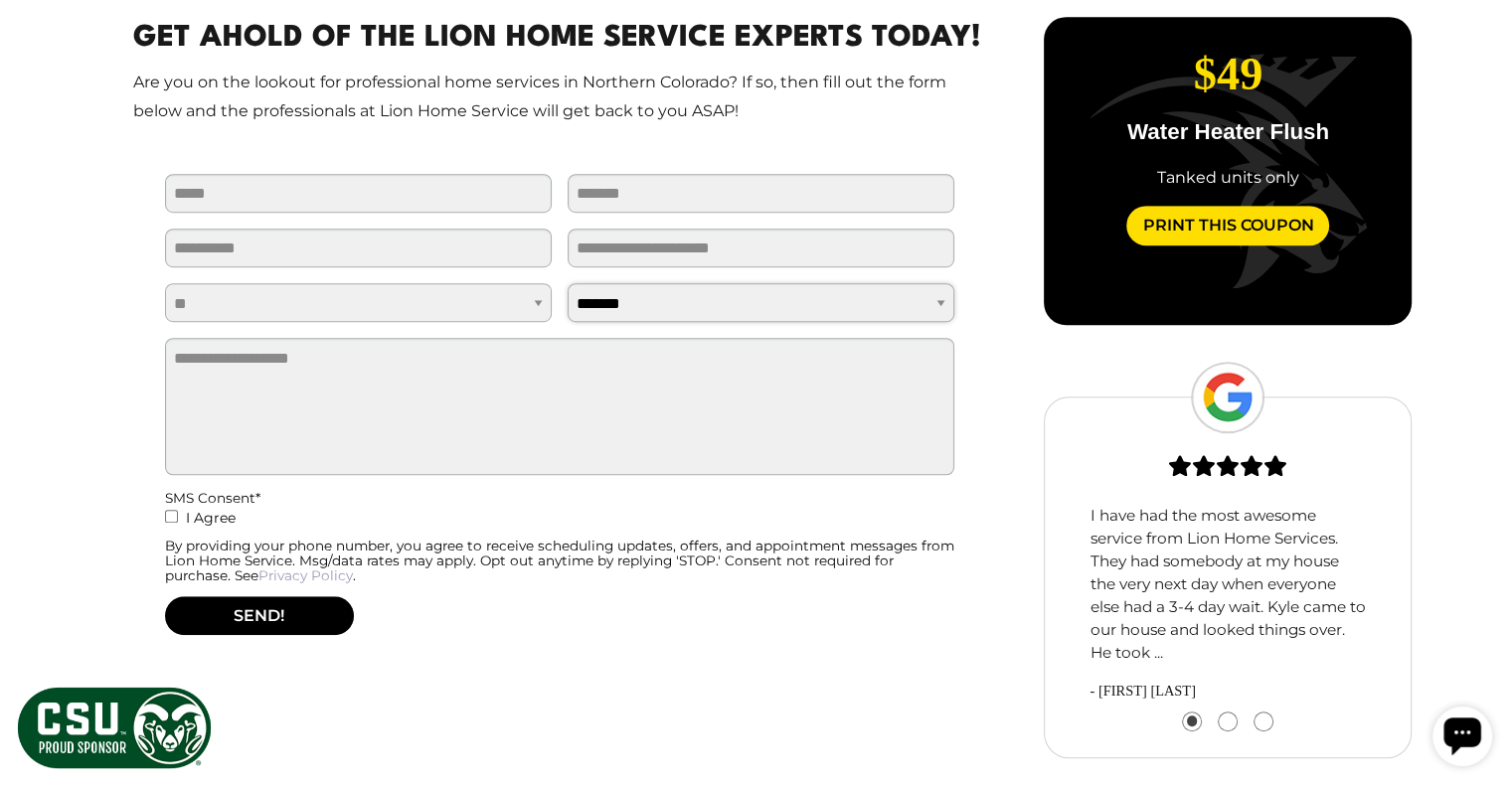 click on "**********" at bounding box center (760, 302) 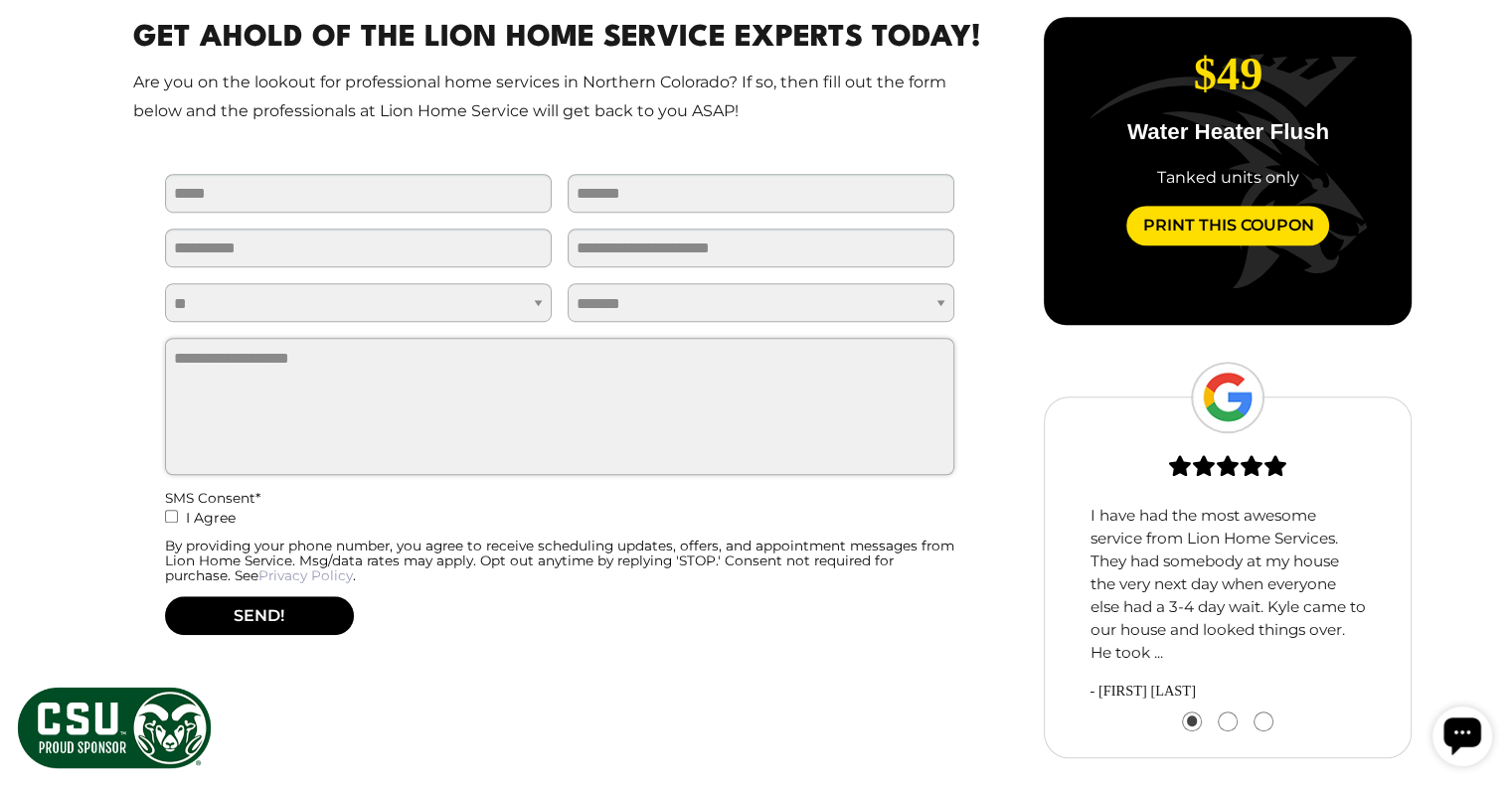 click on "Leave us a message" at bounding box center (560, 406) 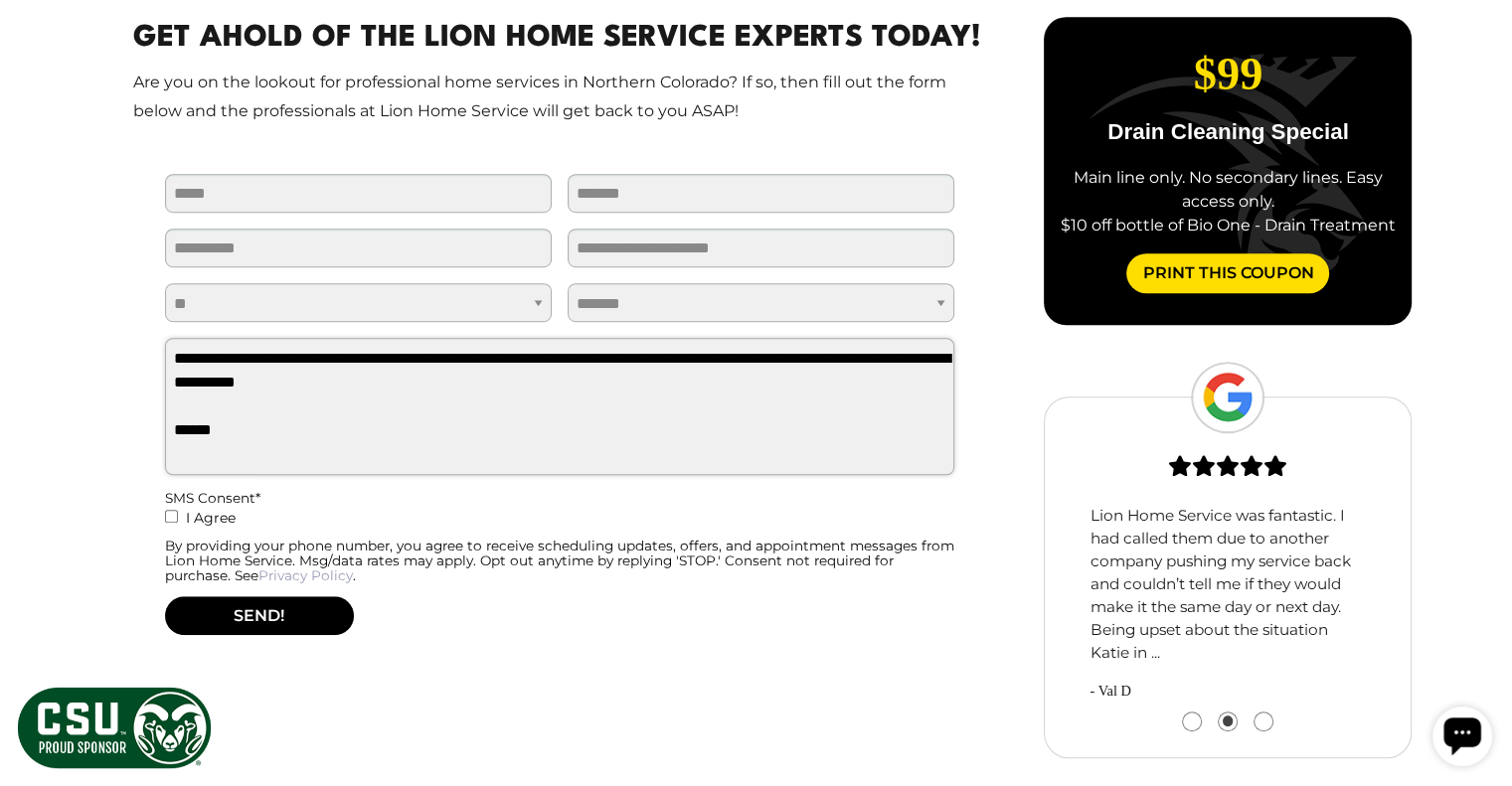 click on "**********" at bounding box center (560, 406) 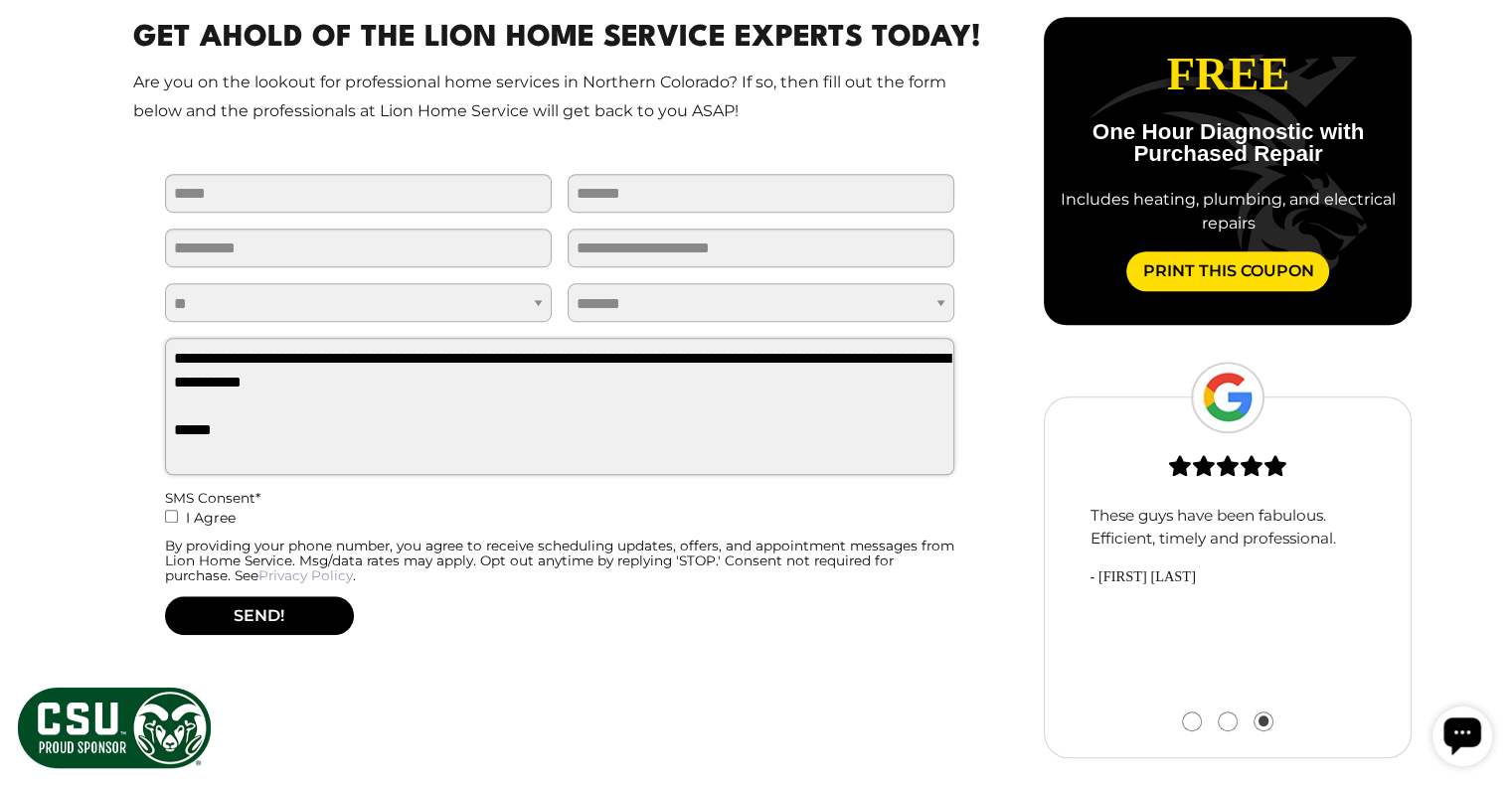 type on "**********" 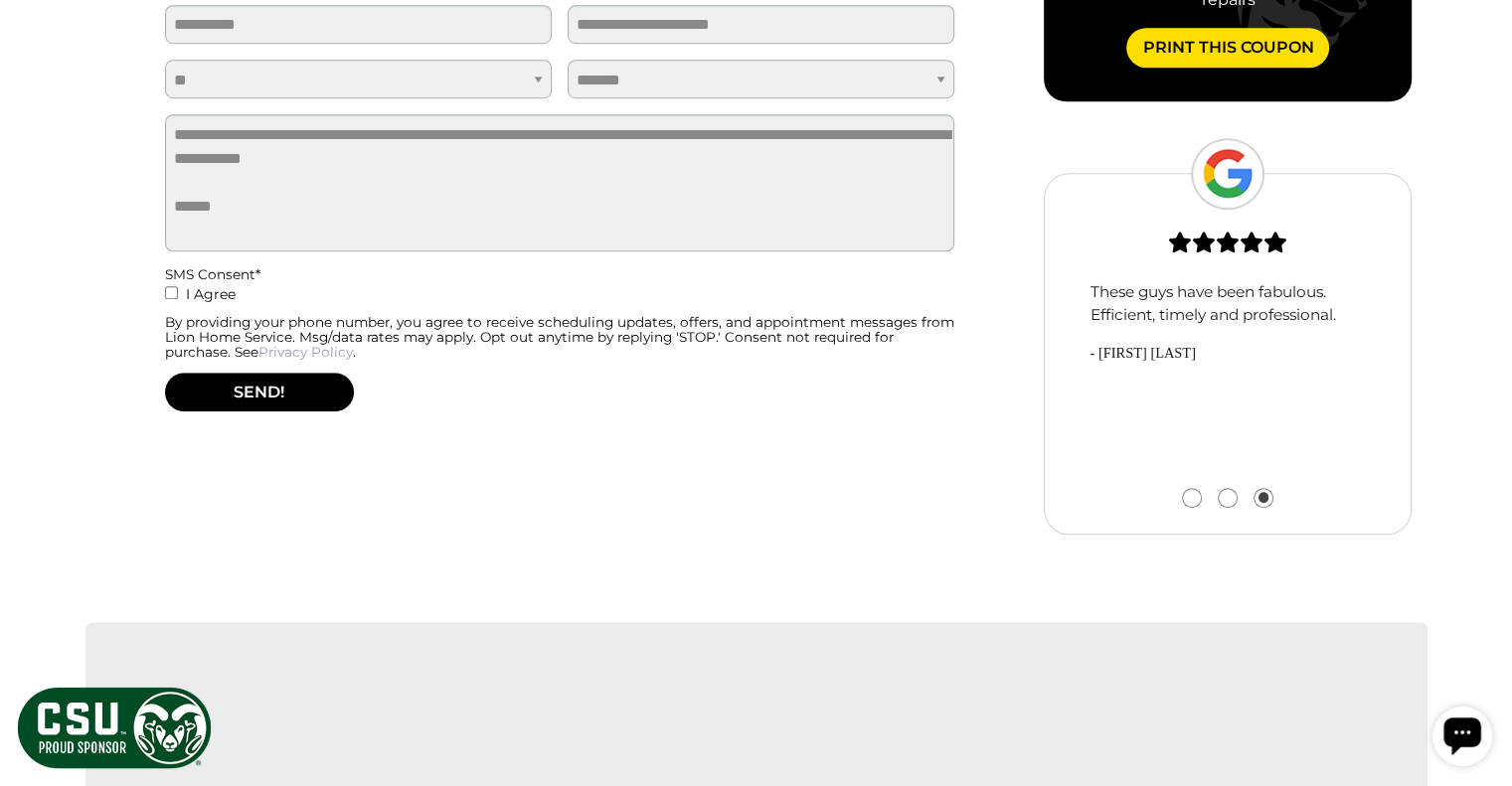 scroll, scrollTop: 1455, scrollLeft: 0, axis: vertical 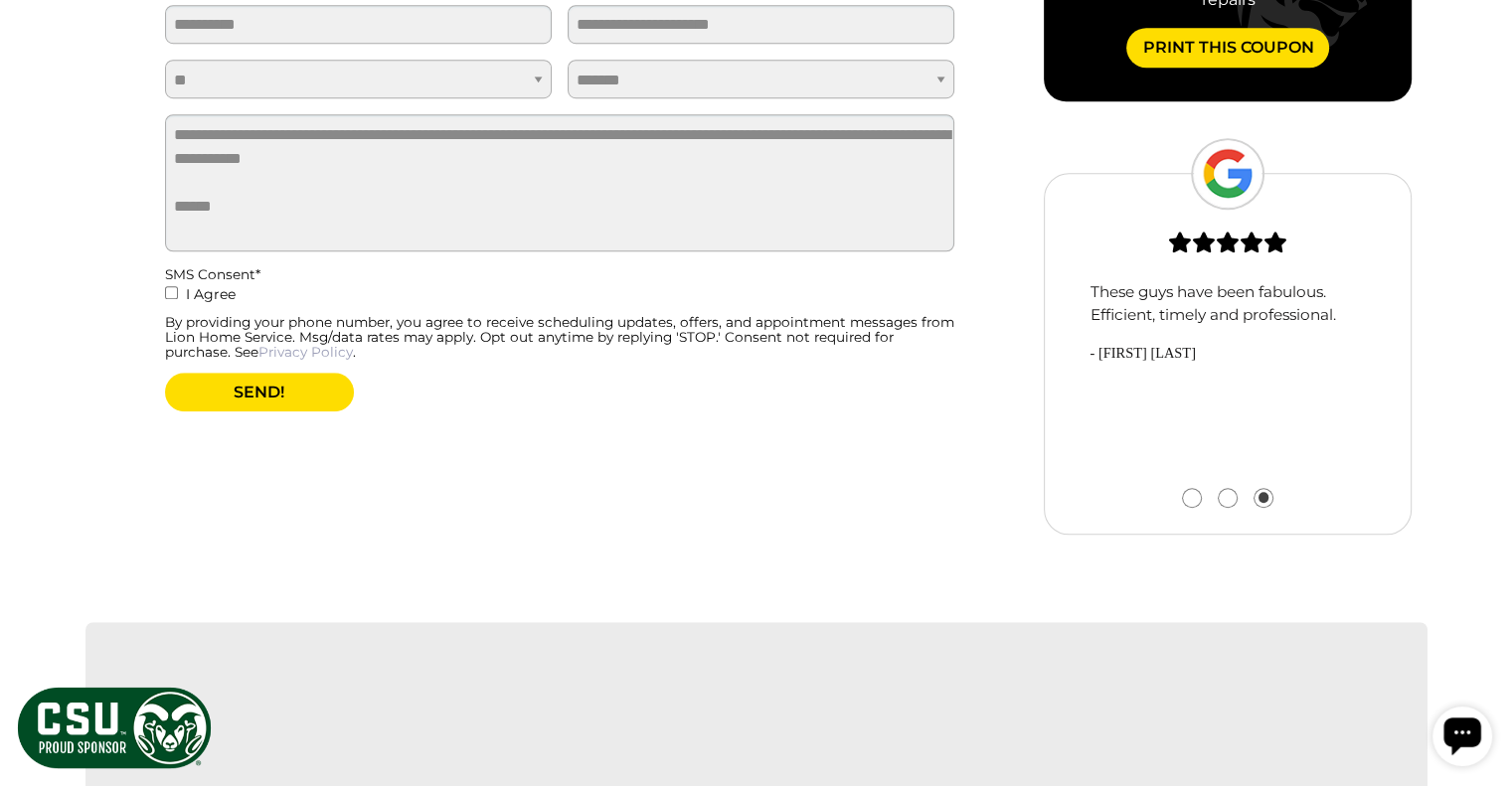 click on "SEND!" at bounding box center (259, 392) 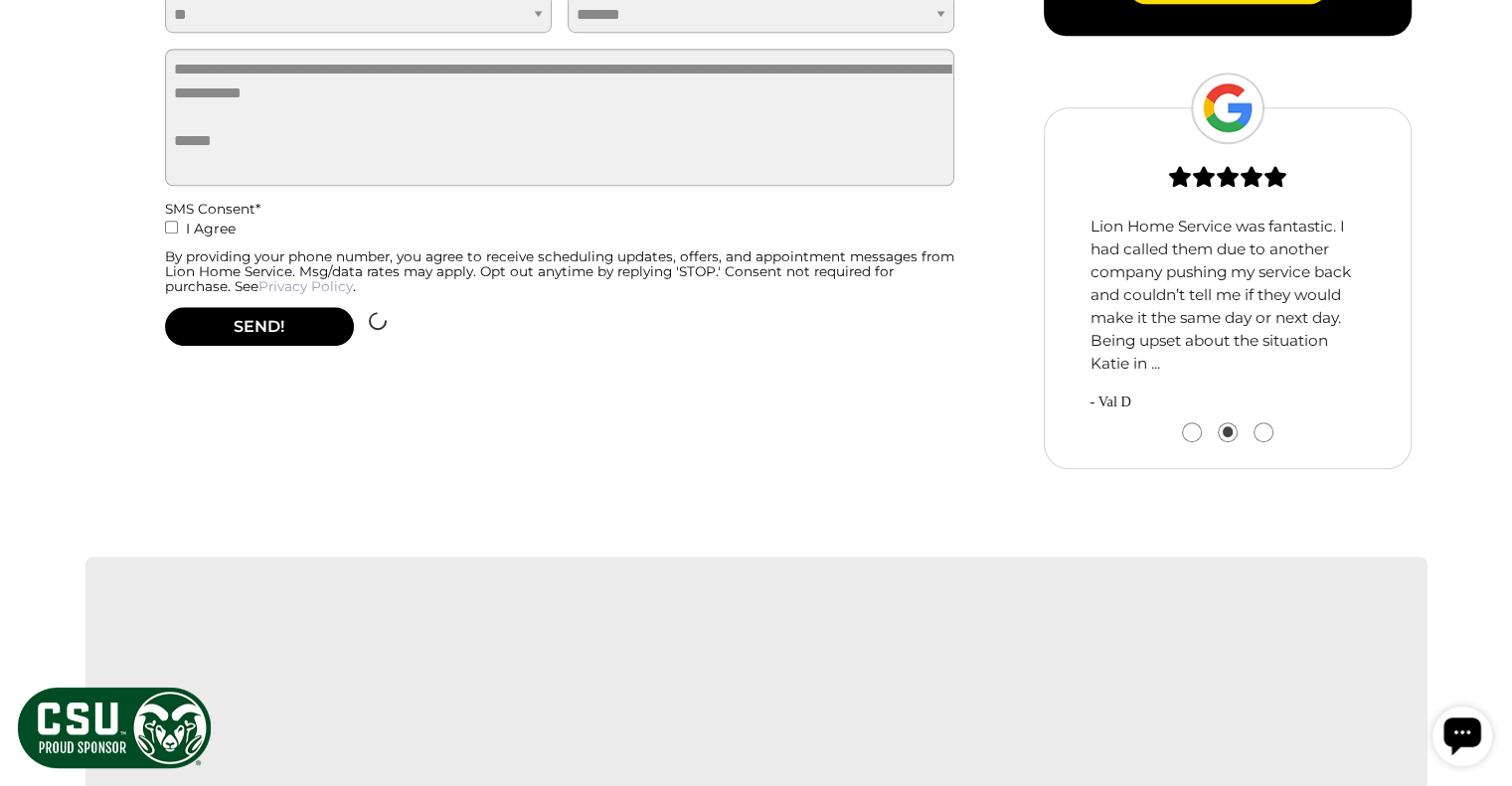 scroll, scrollTop: 1549, scrollLeft: 0, axis: vertical 